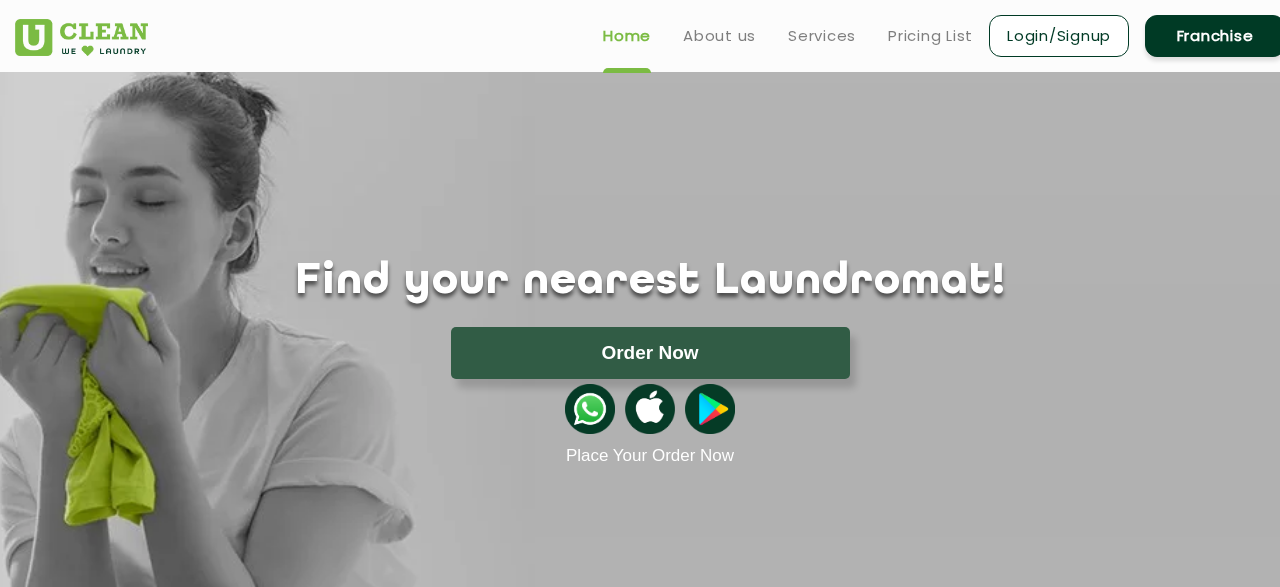 scroll, scrollTop: 0, scrollLeft: 0, axis: both 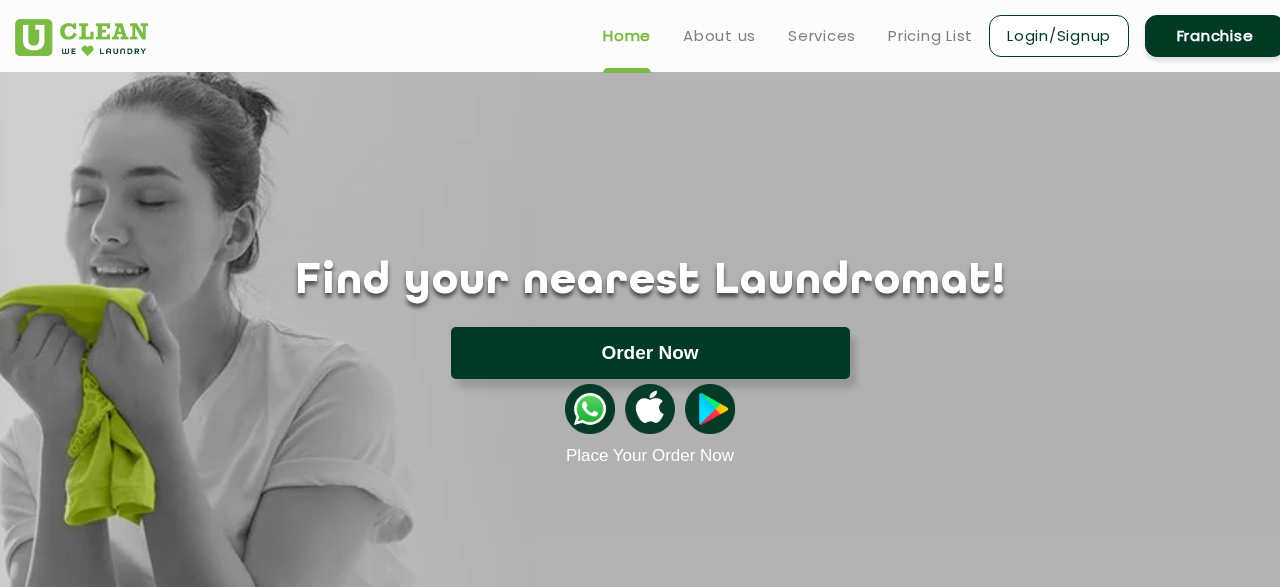 click on "Order Now" 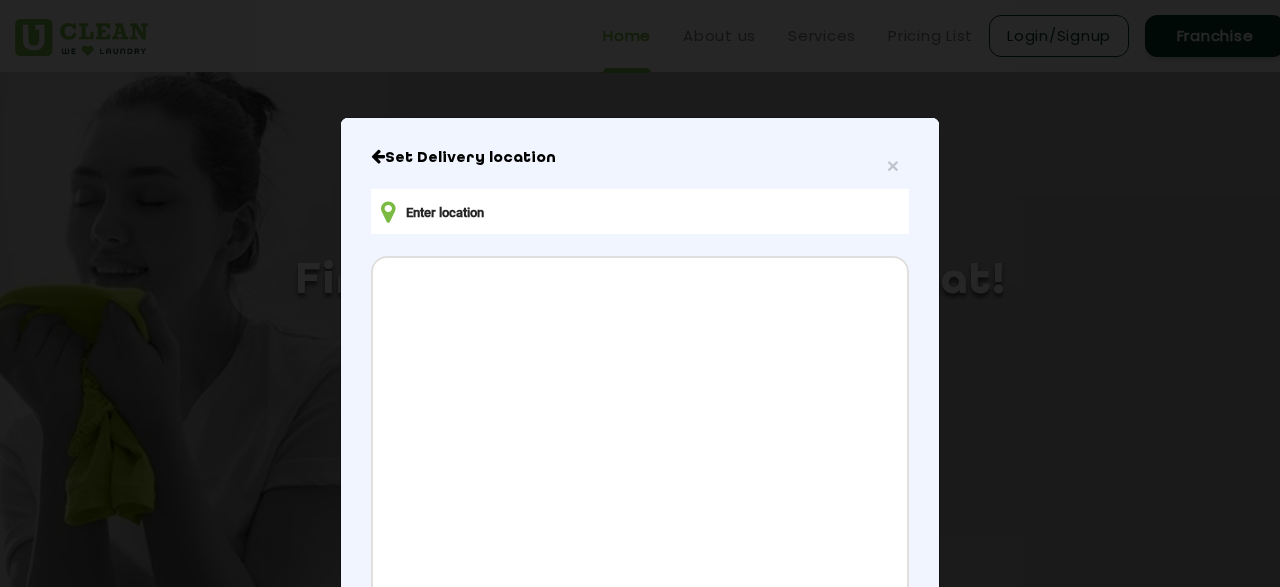 click at bounding box center [640, 211] 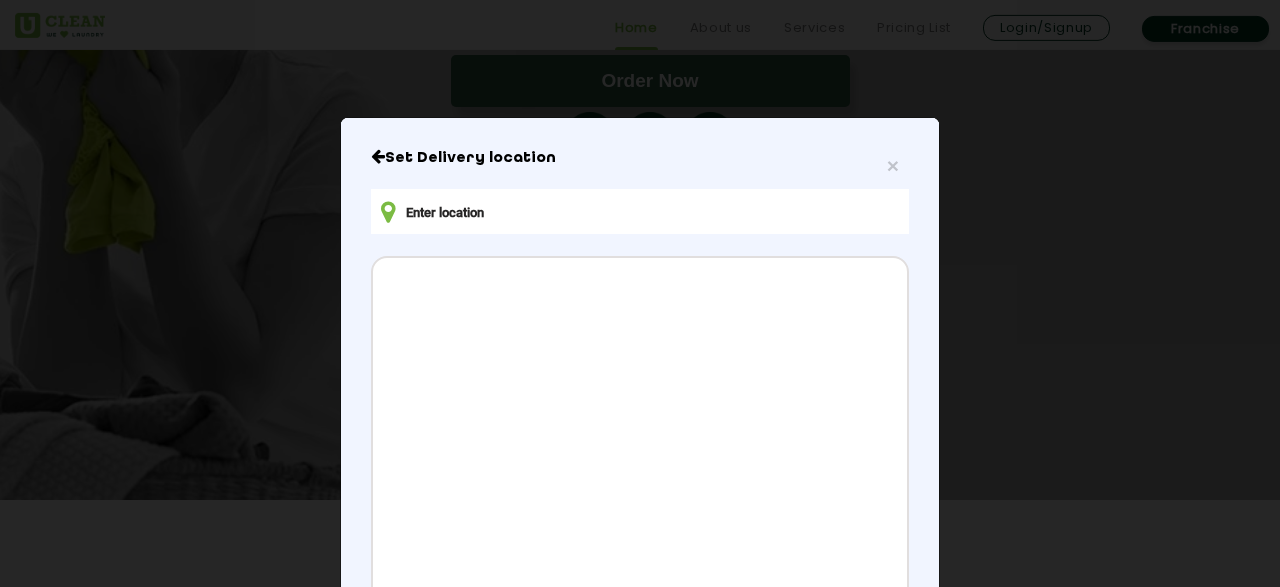 scroll, scrollTop: 280, scrollLeft: 0, axis: vertical 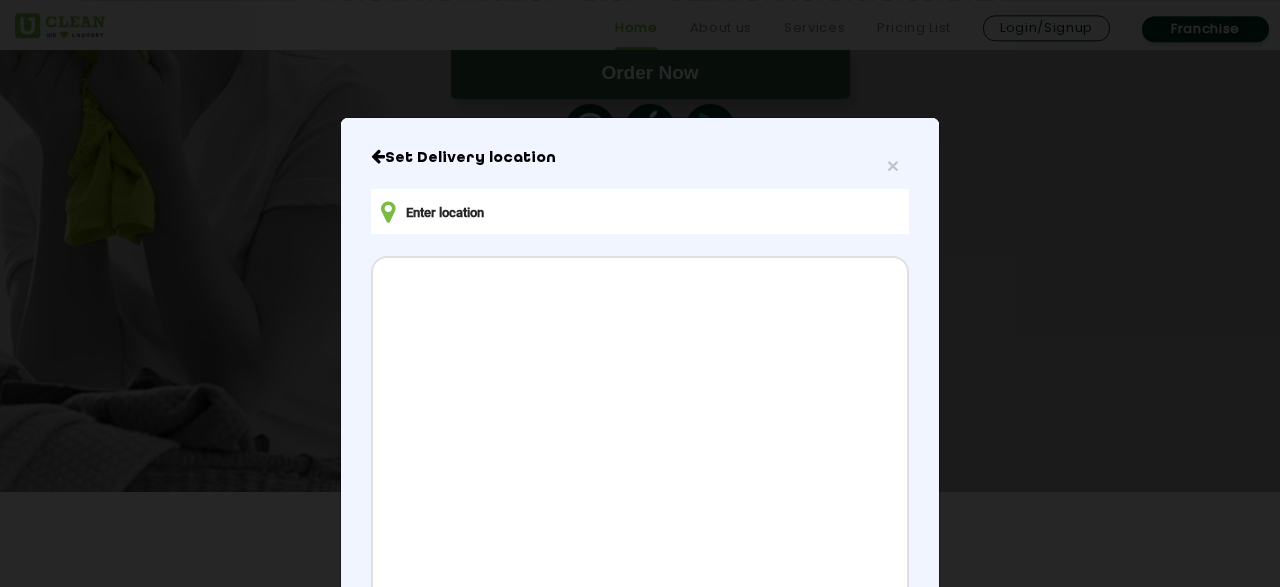 click at bounding box center [640, 480] 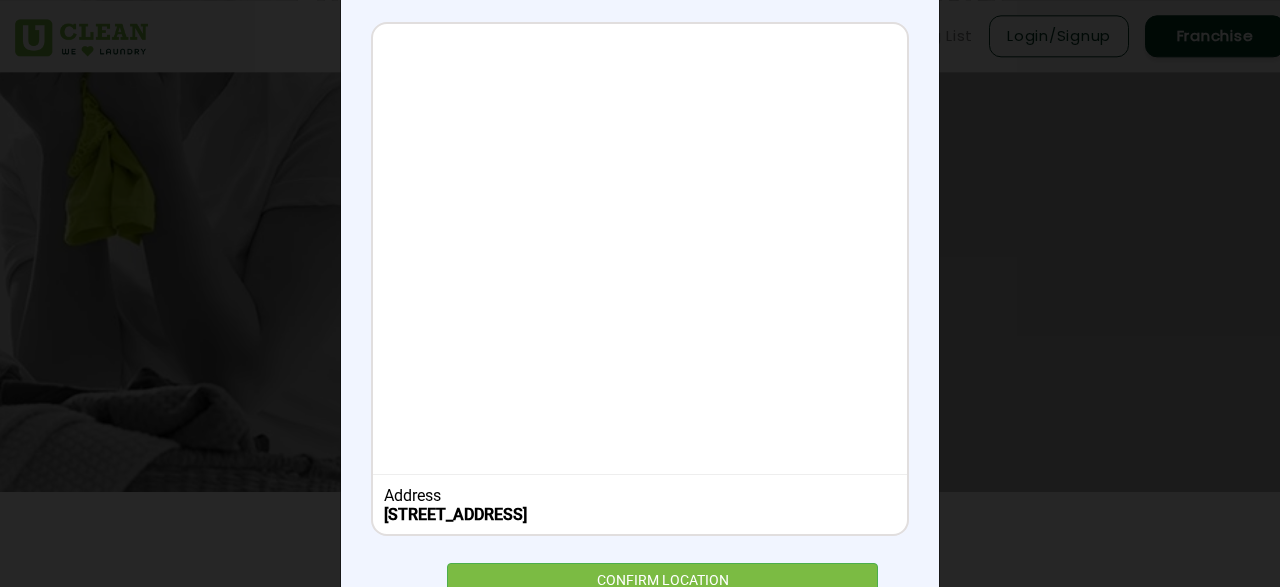 scroll, scrollTop: 314, scrollLeft: 0, axis: vertical 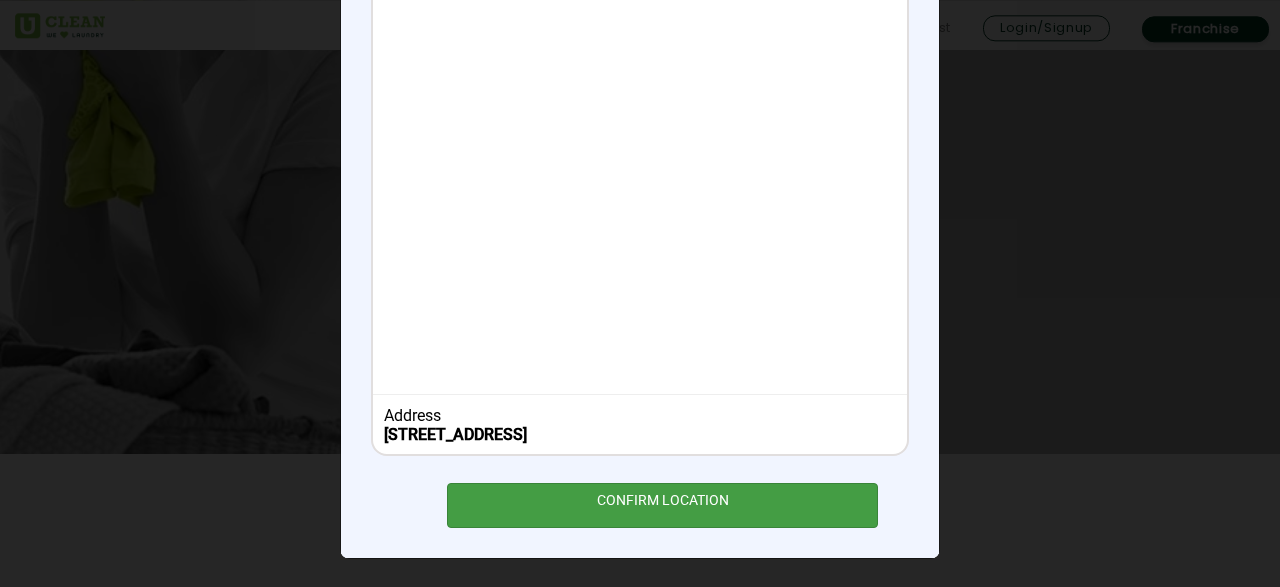 click on "CONFIRM LOCATION" at bounding box center [662, 505] 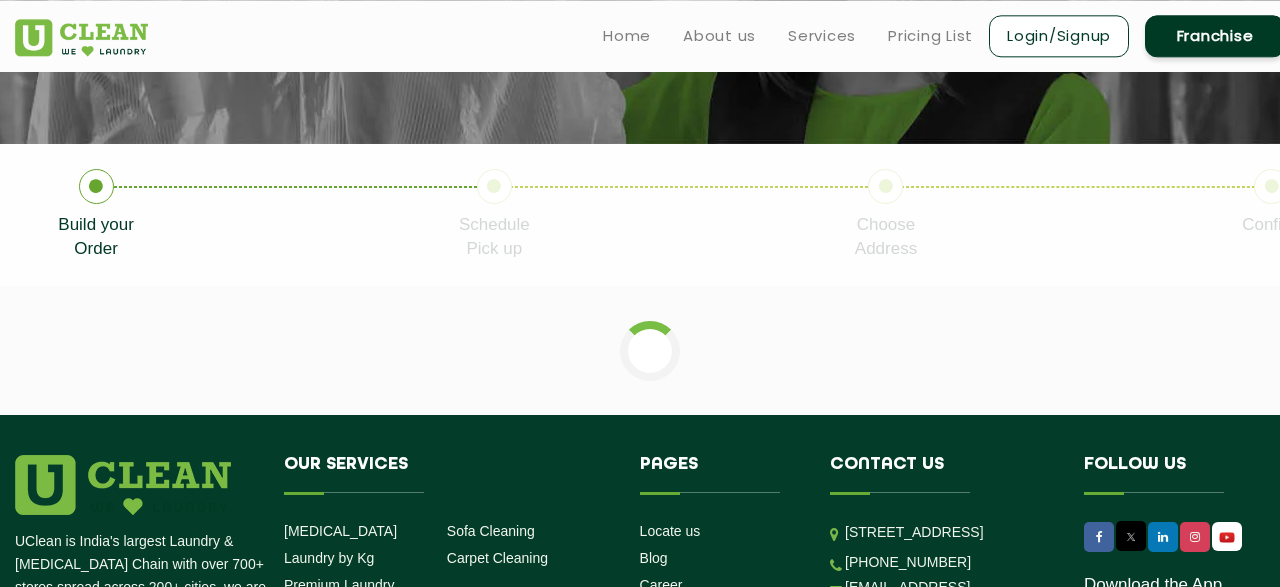 scroll, scrollTop: 0, scrollLeft: 0, axis: both 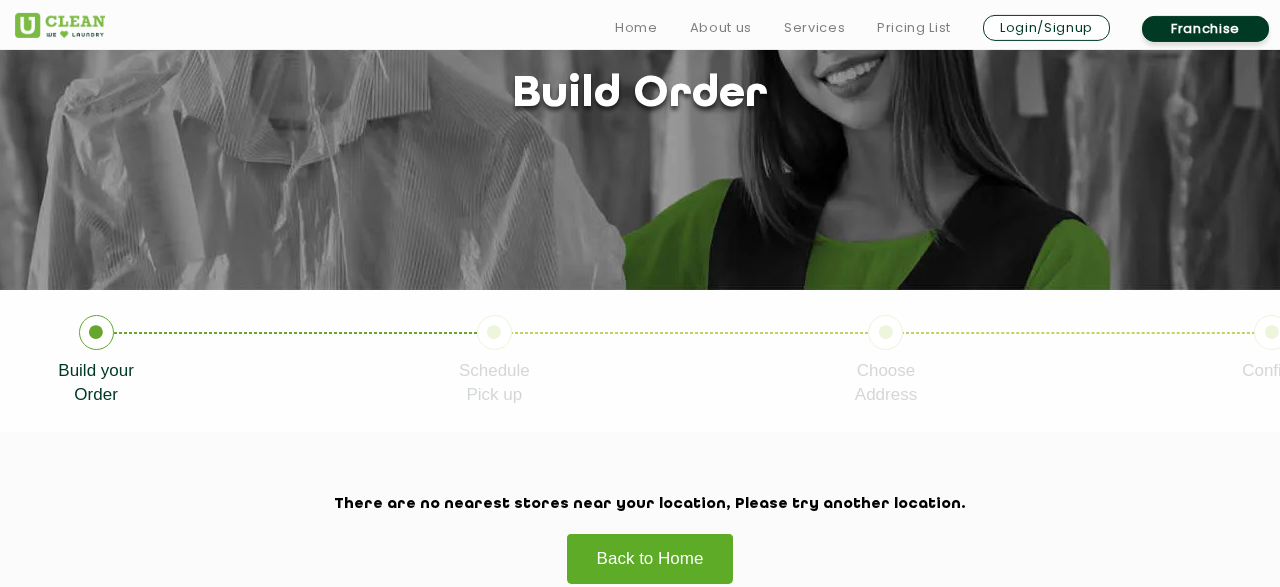 click on "Back to Home" 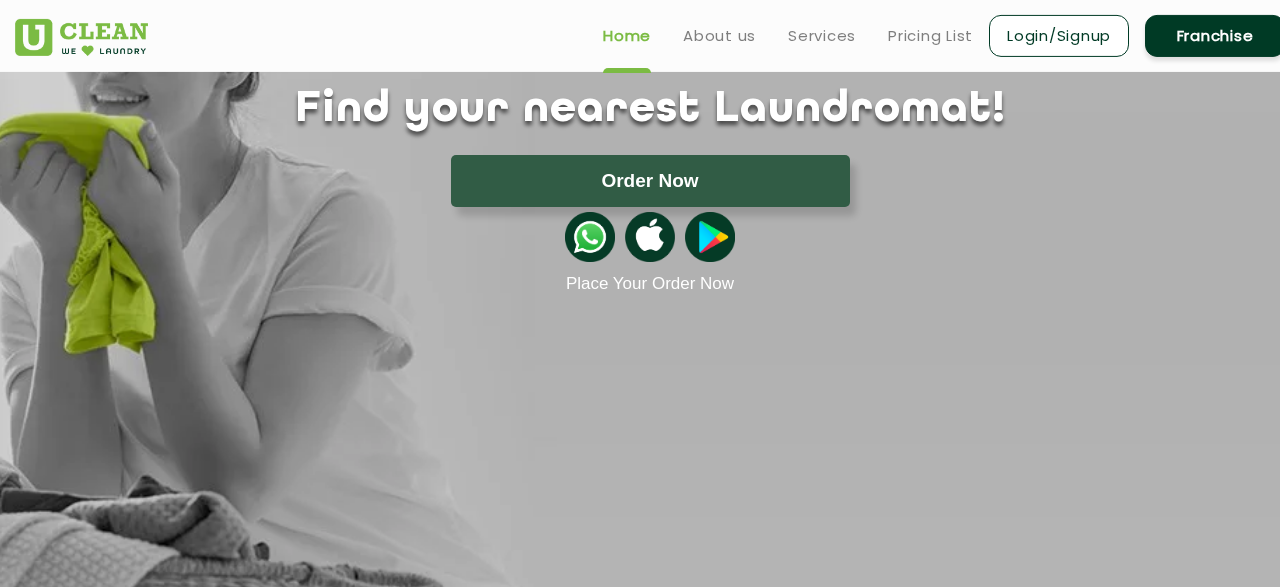 scroll, scrollTop: 0, scrollLeft: 0, axis: both 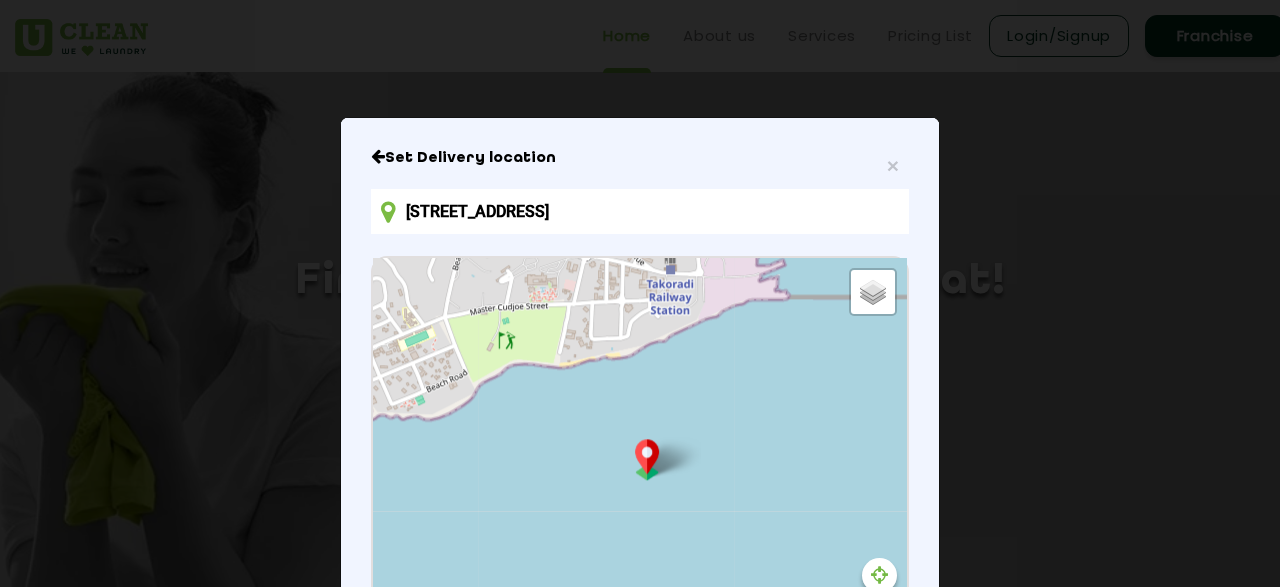 click on "[STREET_ADDRESS]" at bounding box center (640, 211) 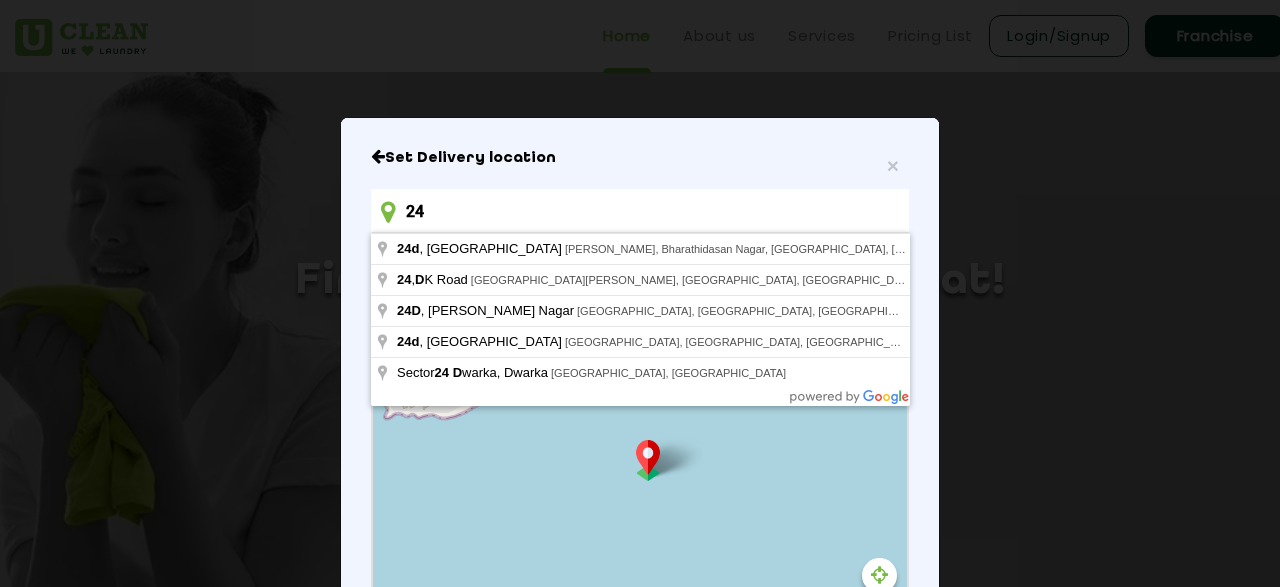 type on "2" 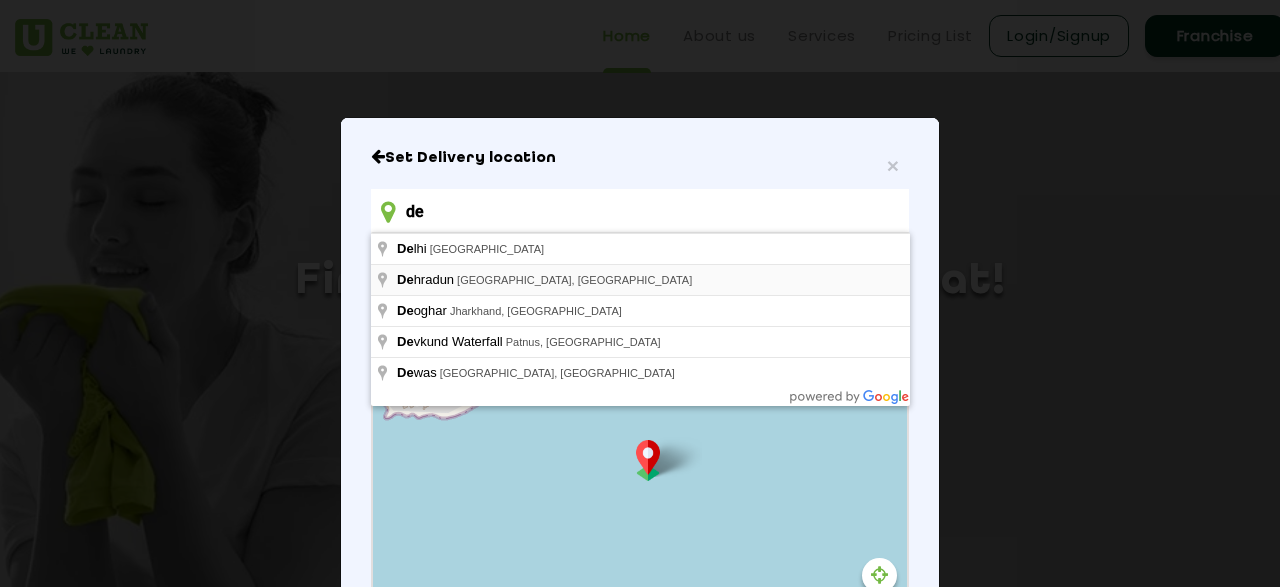 type on "de" 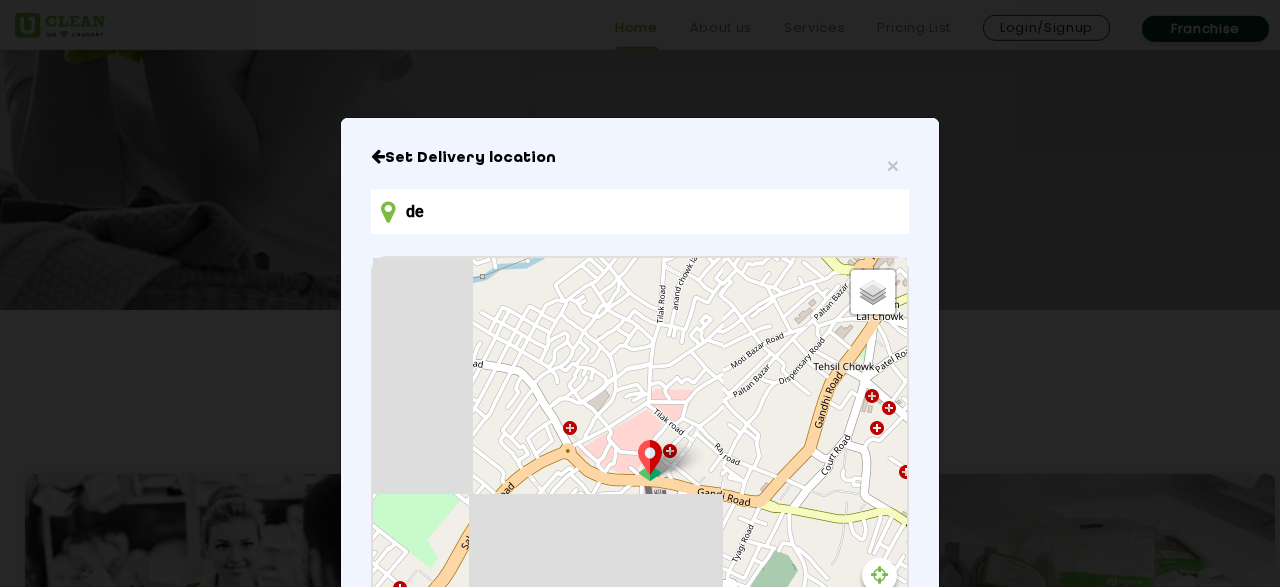 scroll, scrollTop: 500, scrollLeft: 0, axis: vertical 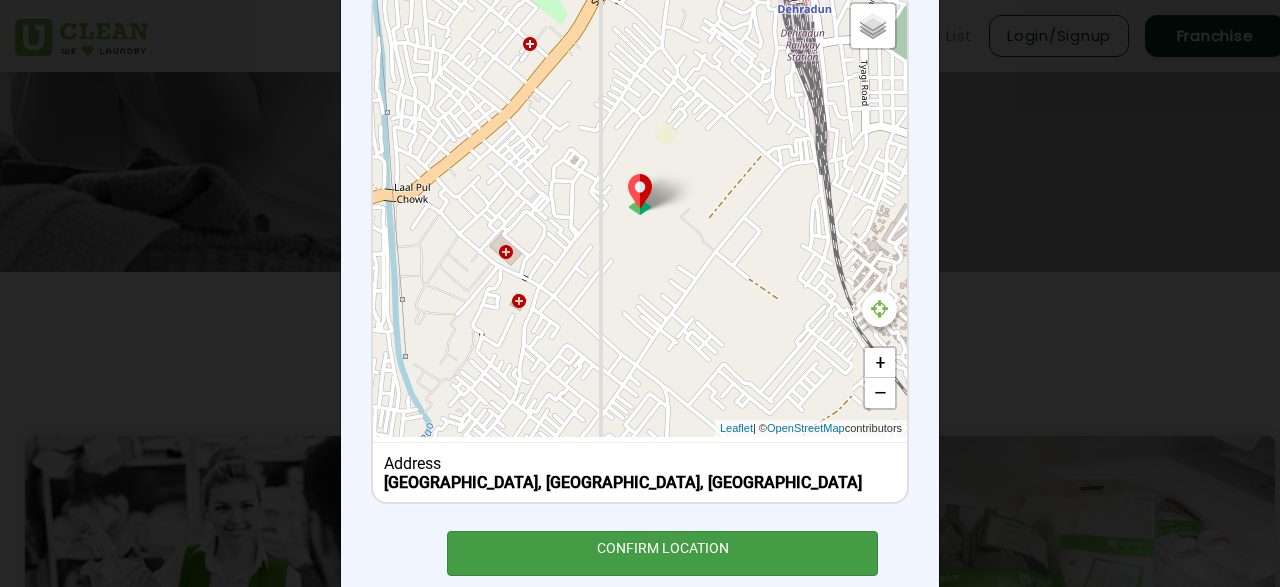 click on "CONFIRM LOCATION" at bounding box center (662, 553) 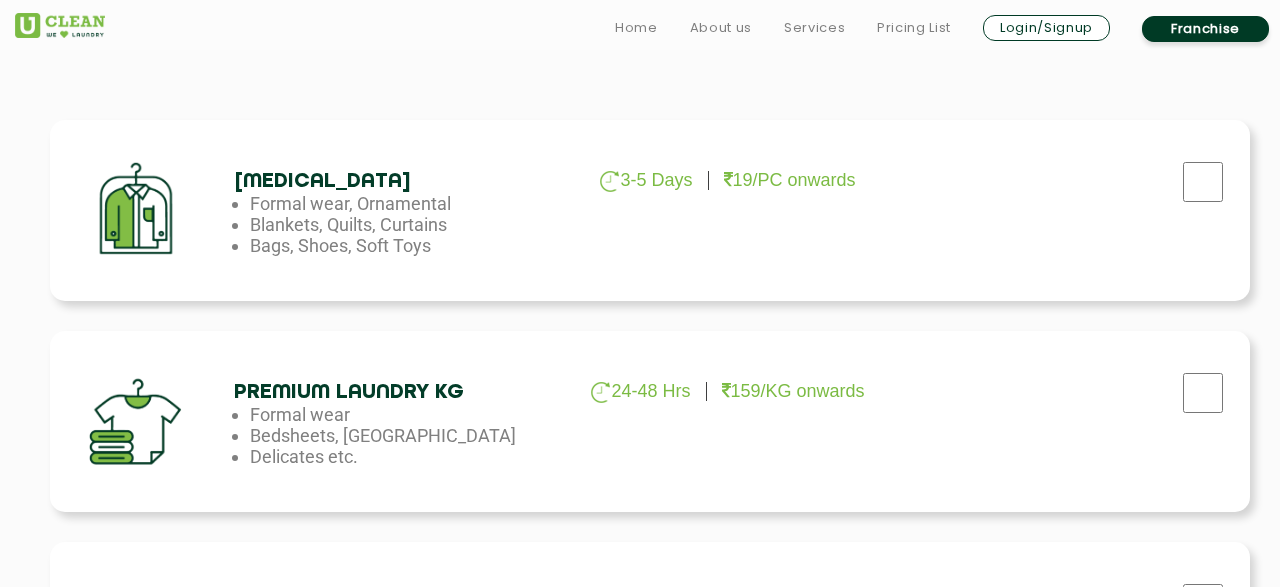 scroll, scrollTop: 657, scrollLeft: 0, axis: vertical 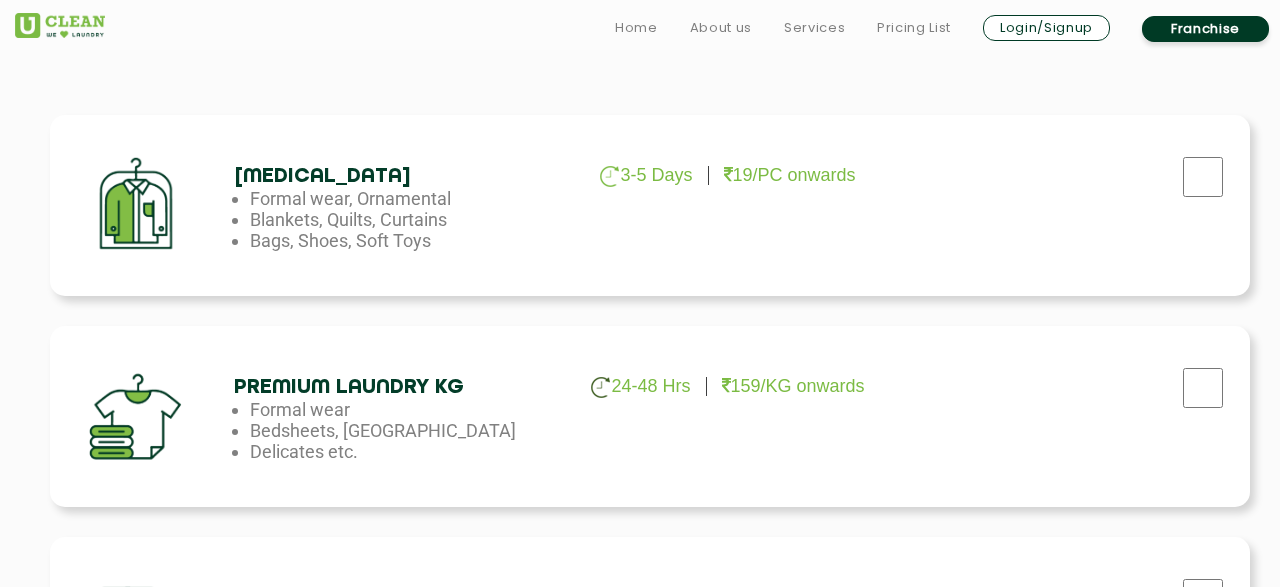 click at bounding box center (149, 416) 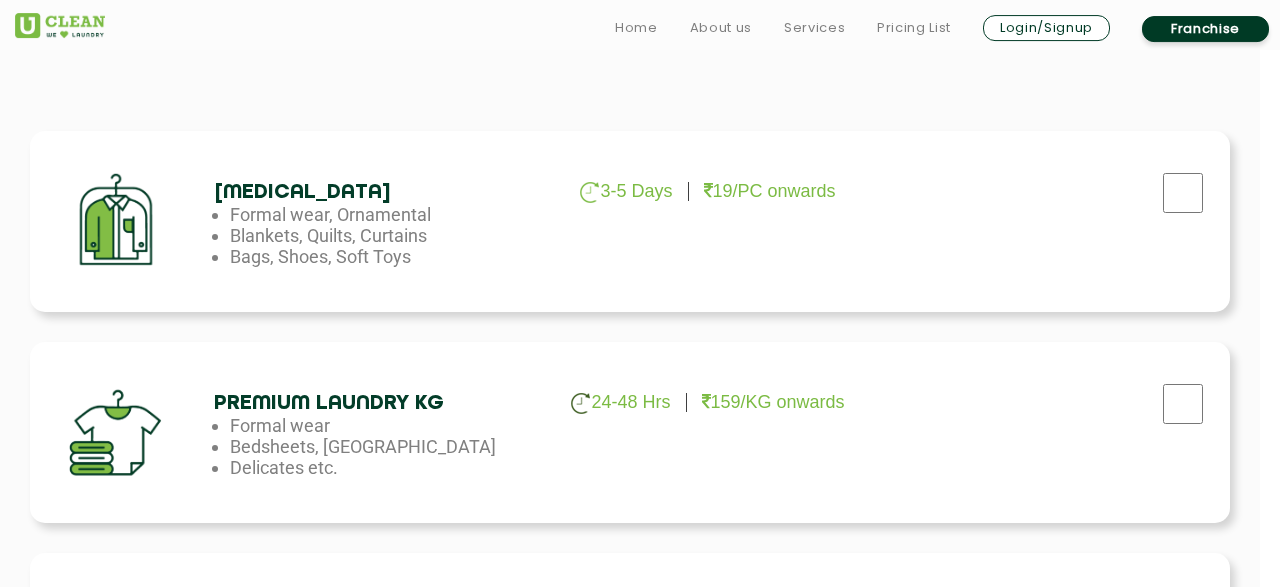 scroll, scrollTop: 644, scrollLeft: 20, axis: both 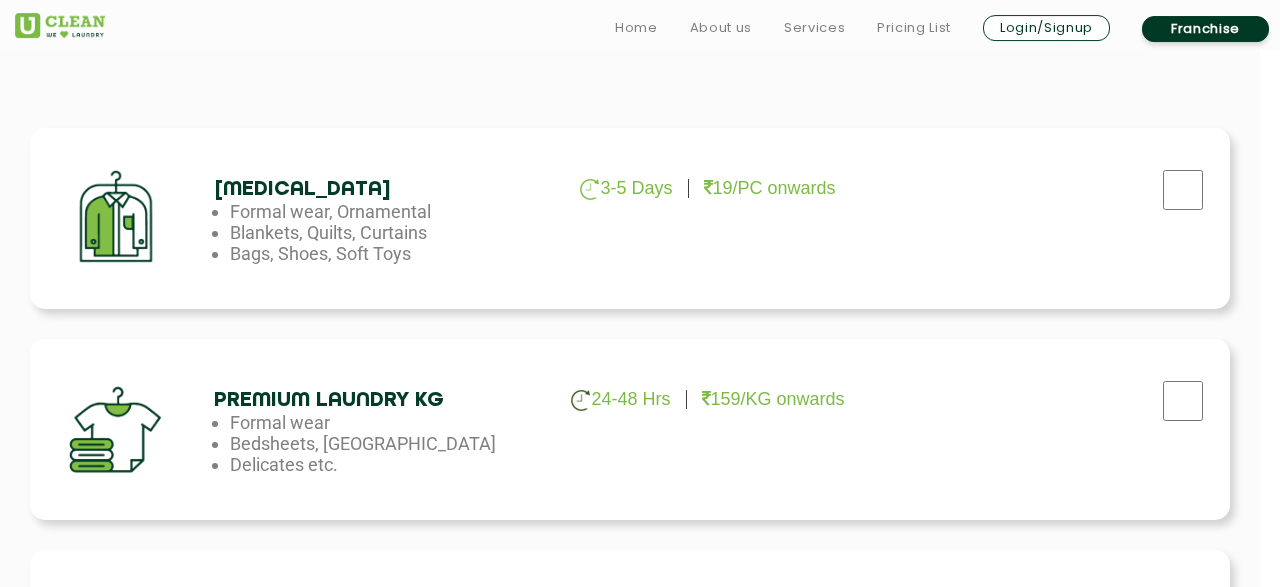 click at bounding box center (129, 429) 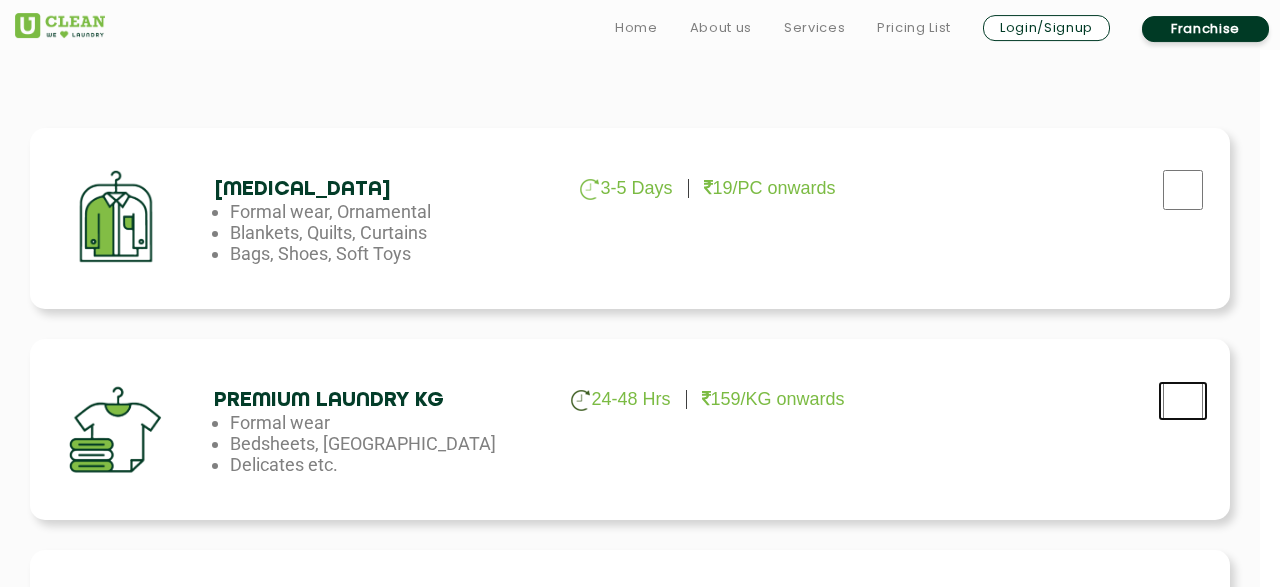 click at bounding box center [1183, 190] 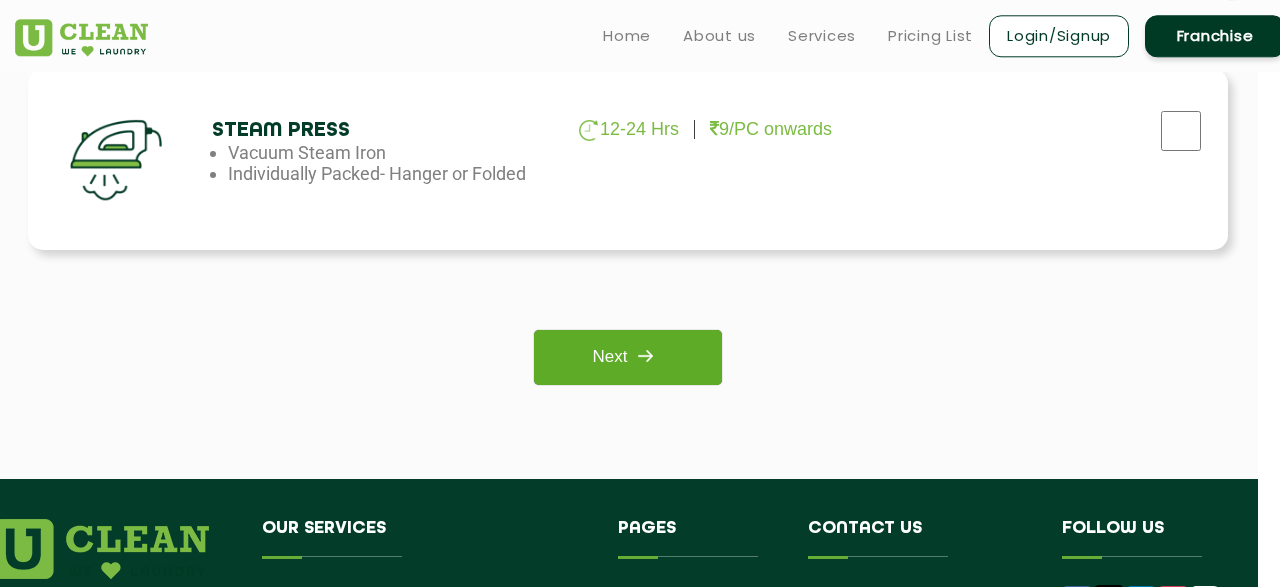 click on "Next" at bounding box center (627, 357) 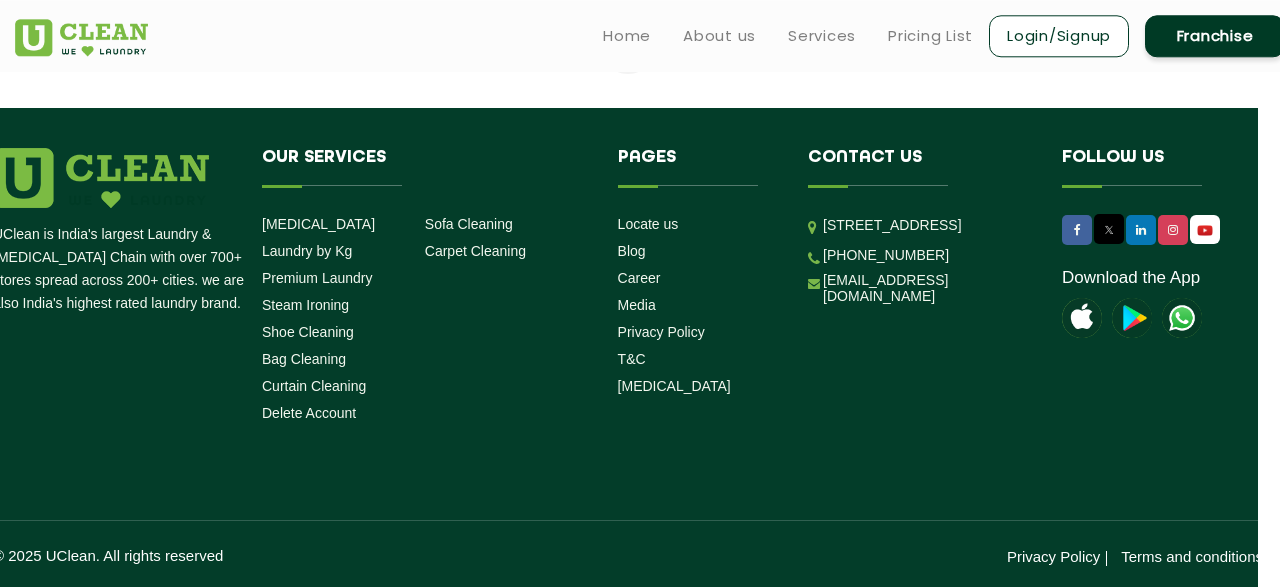 scroll, scrollTop: 0, scrollLeft: 0, axis: both 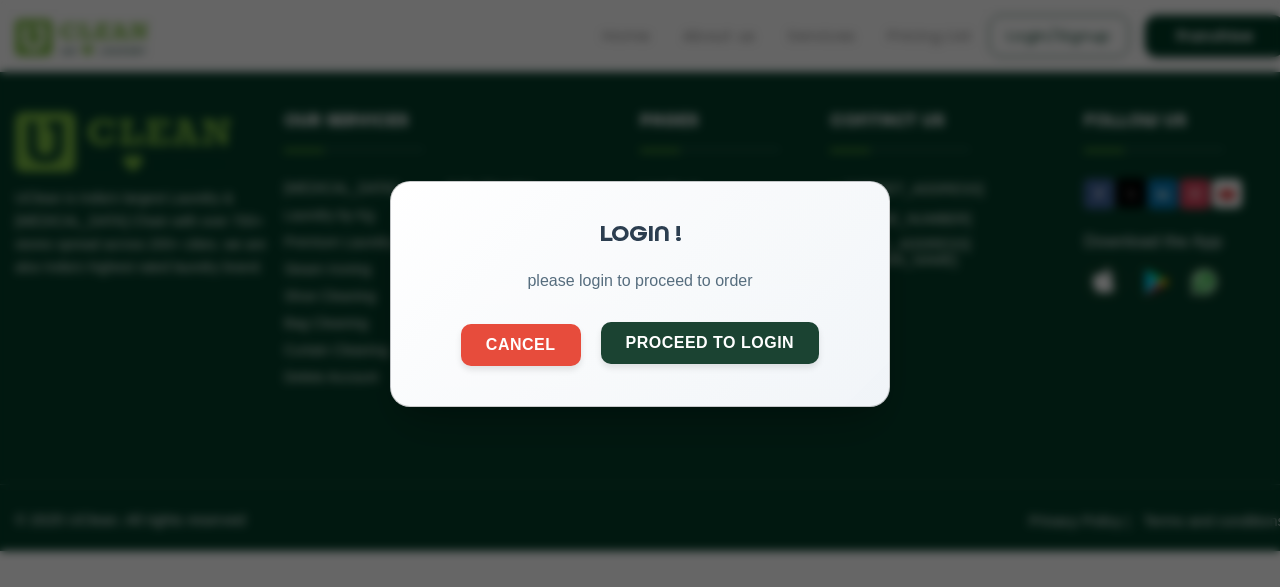 click on "Proceed to Login" 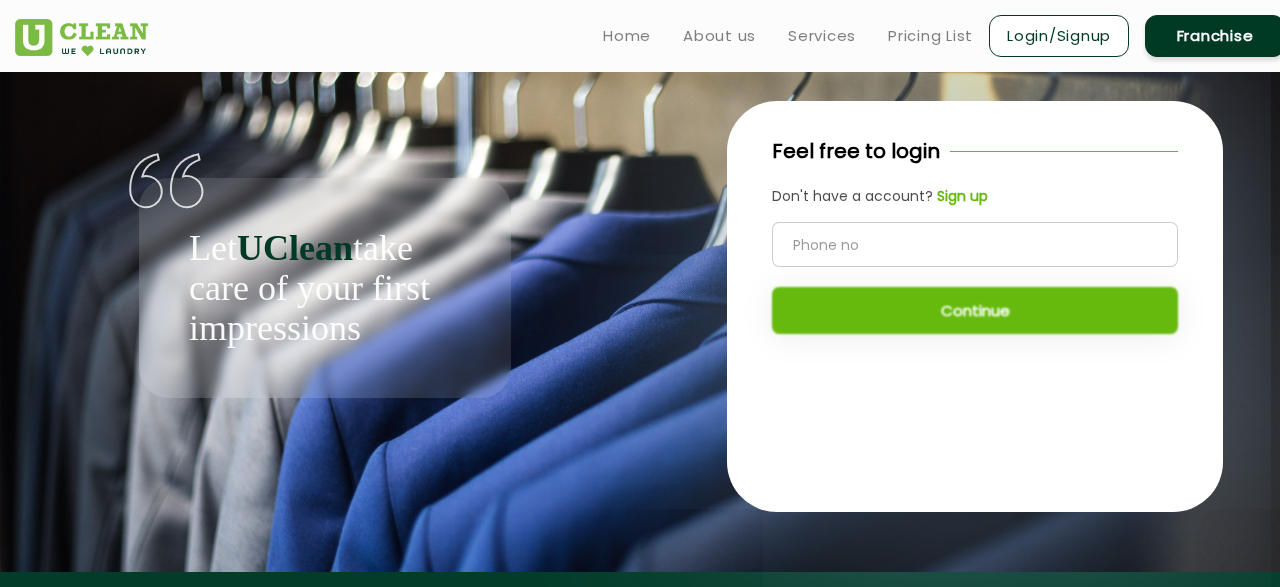 click on "Sign up" 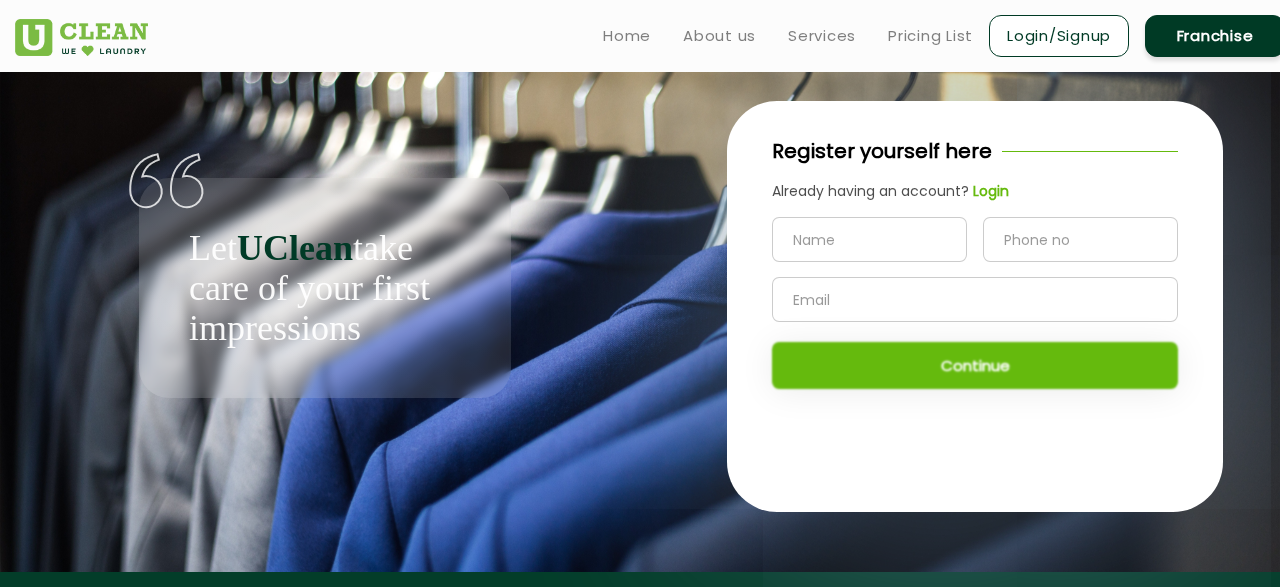 click on "Register yourself here Already having an account?   Login Continue" 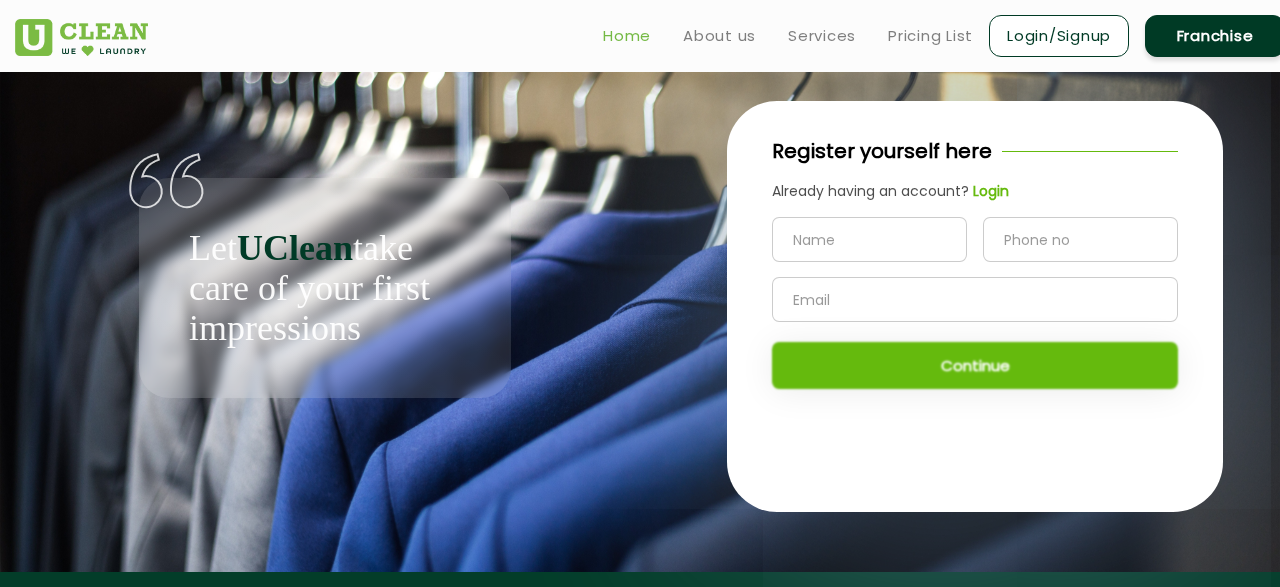 click on "Home" at bounding box center [627, 36] 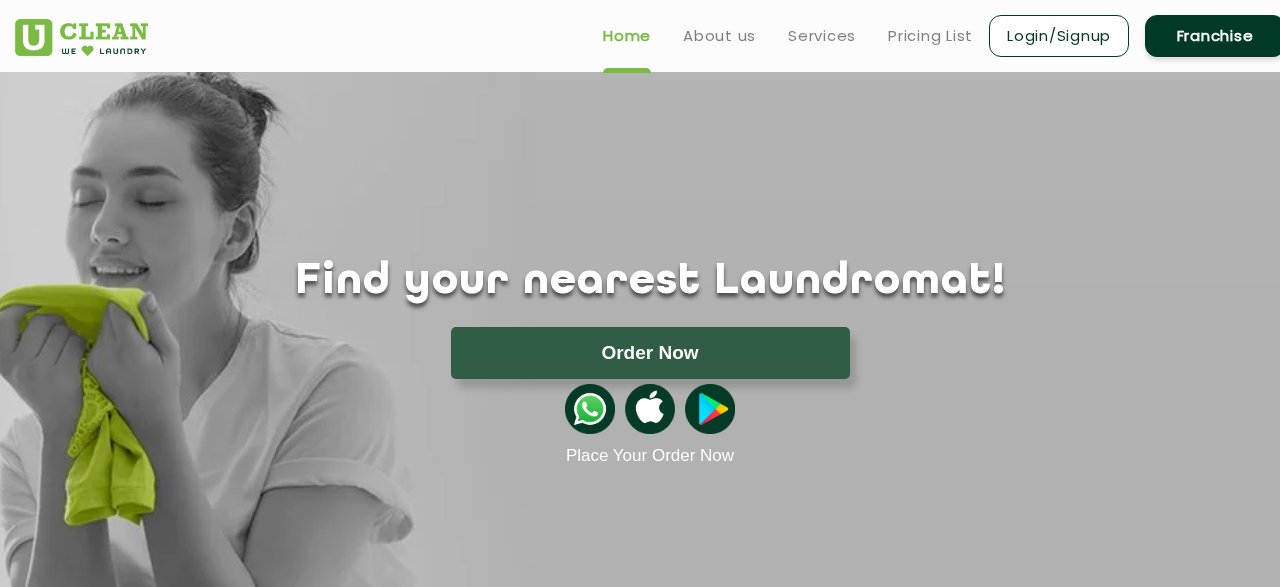scroll, scrollTop: 0, scrollLeft: 0, axis: both 